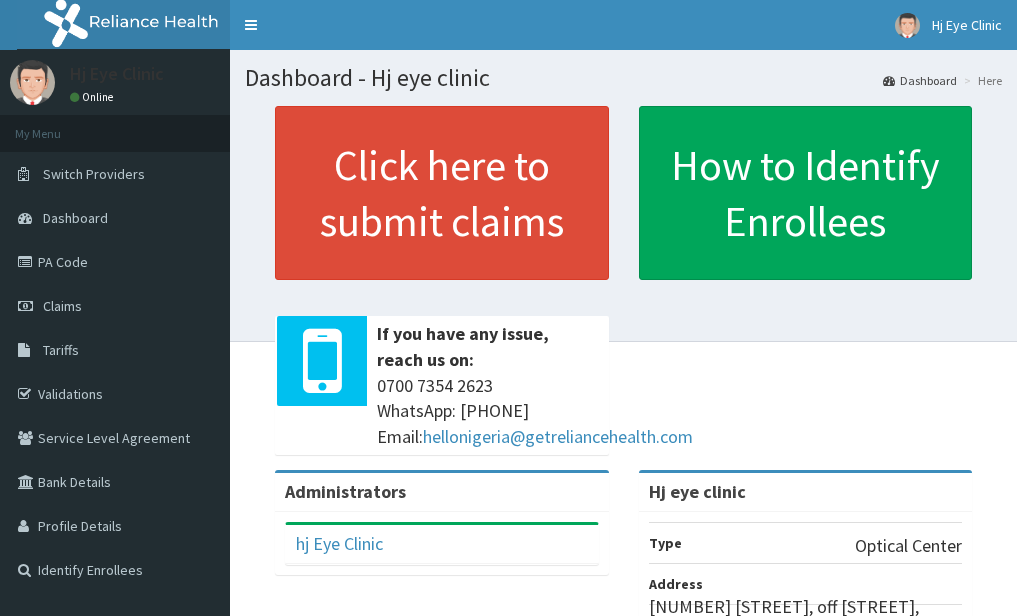 scroll, scrollTop: 0, scrollLeft: 0, axis: both 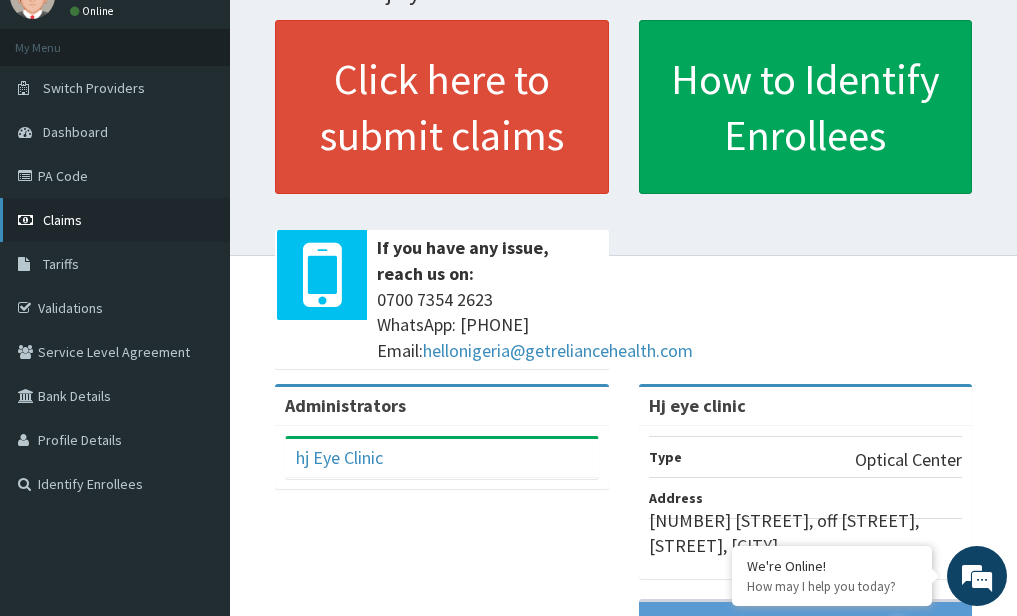 click on "Claims" at bounding box center (115, 220) 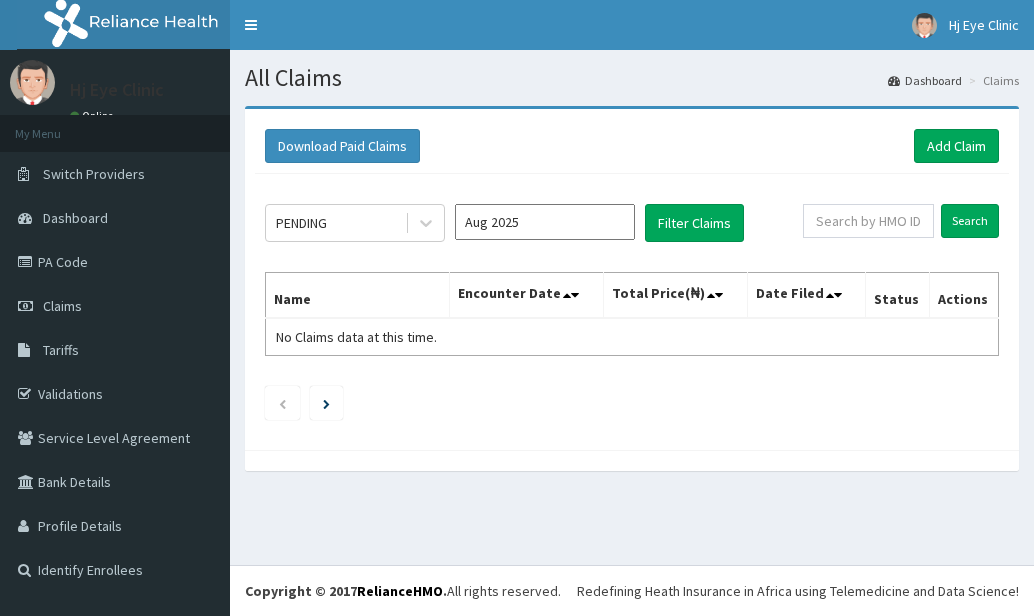 scroll, scrollTop: 0, scrollLeft: 0, axis: both 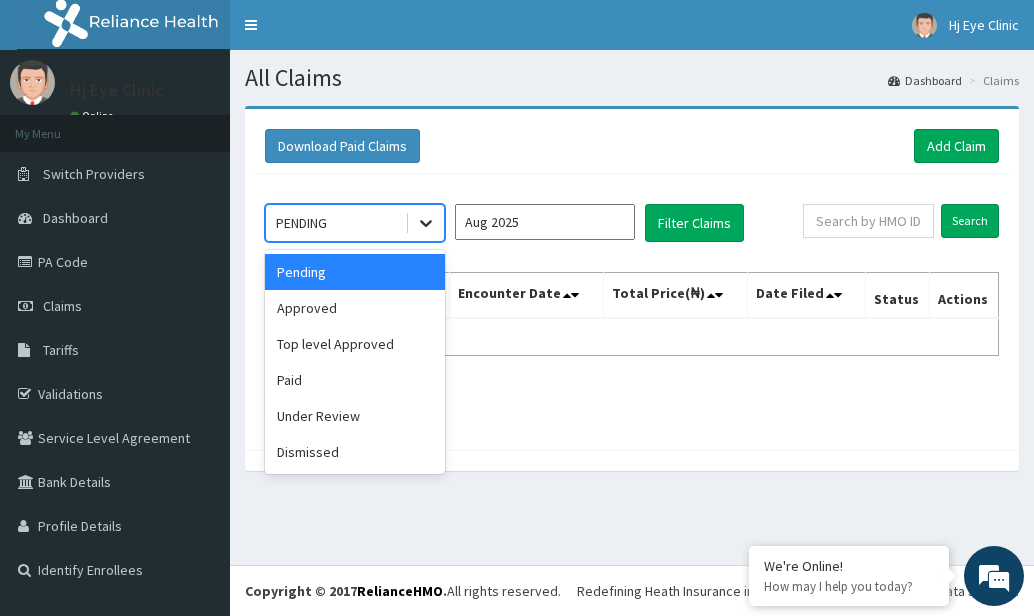 click 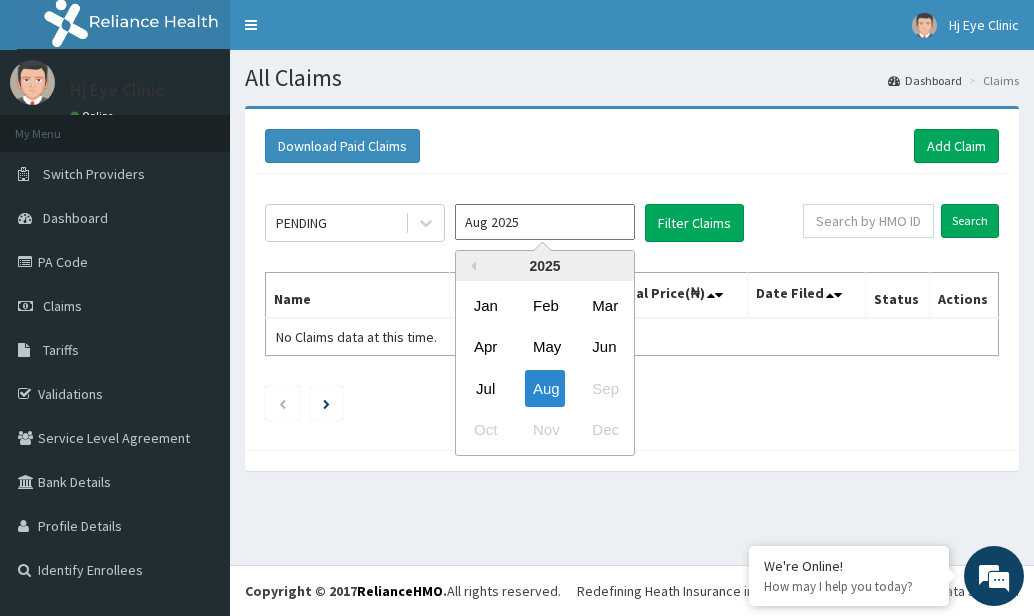 click on "Aug 2025" at bounding box center [545, 222] 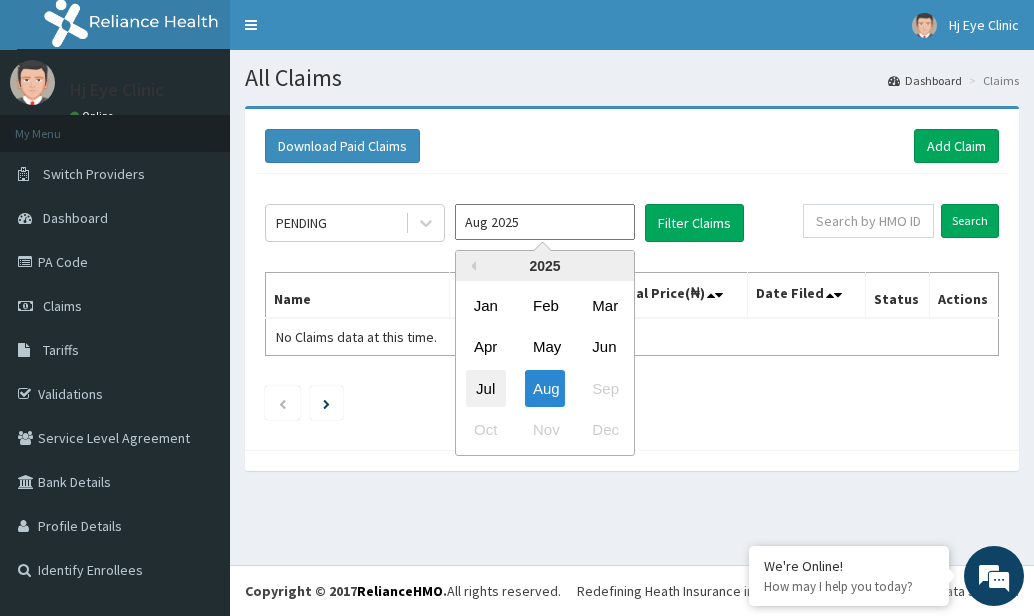 click on "Jul" at bounding box center [486, 388] 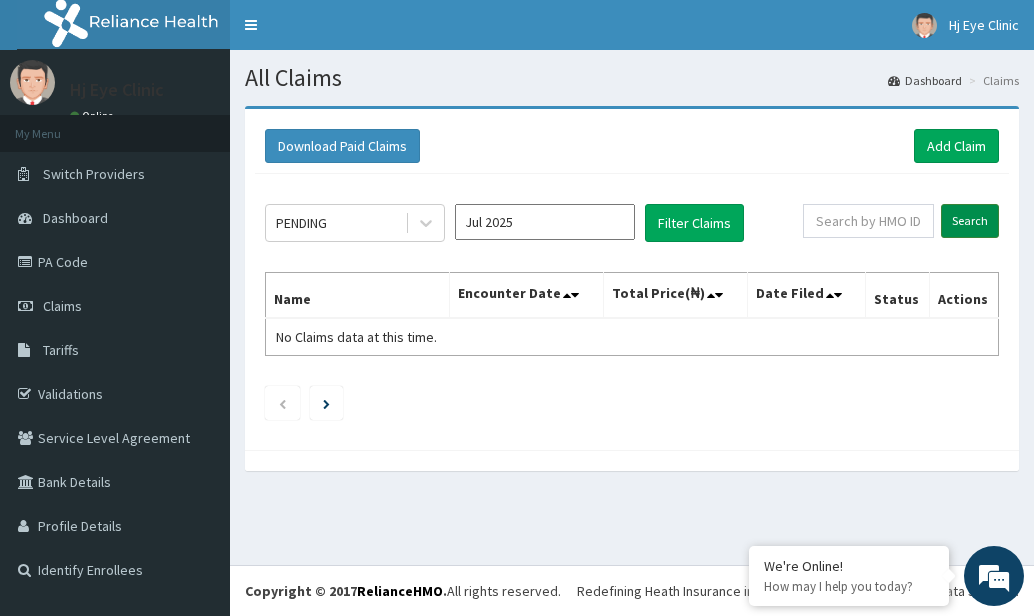 scroll, scrollTop: 0, scrollLeft: 0, axis: both 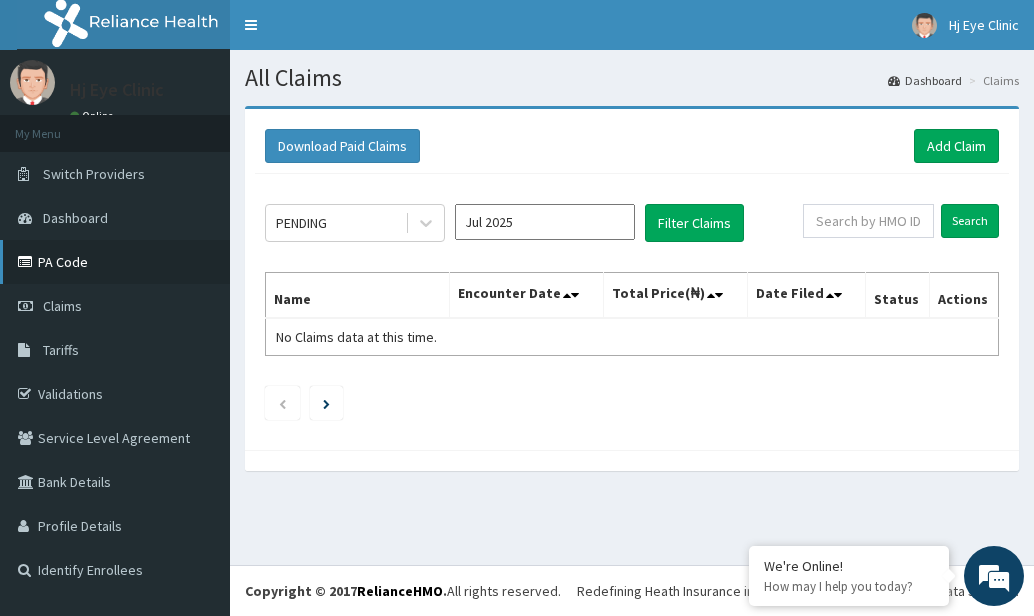 click on "PA Code" at bounding box center [115, 262] 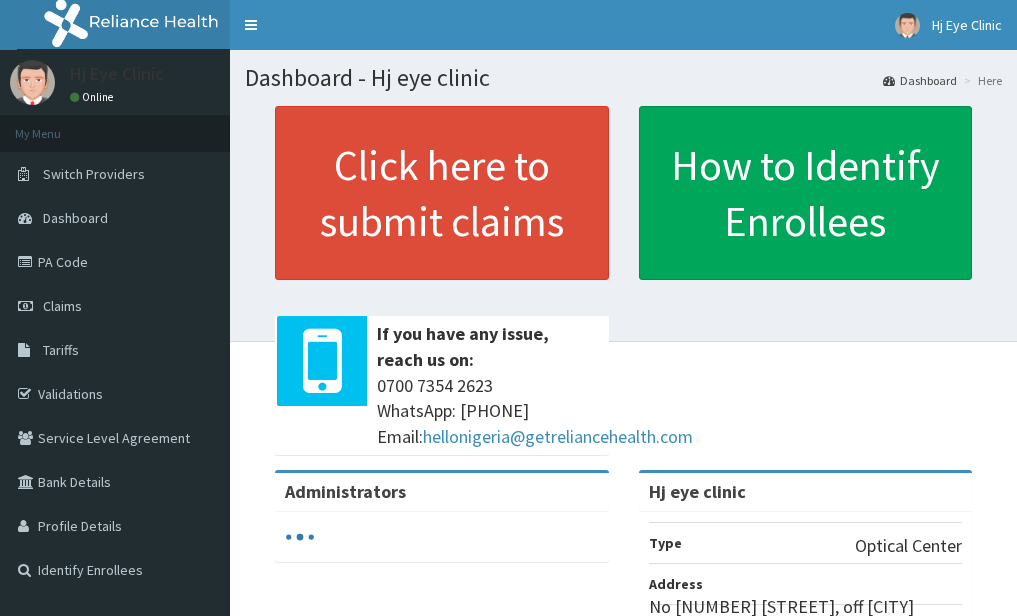 scroll, scrollTop: 0, scrollLeft: 0, axis: both 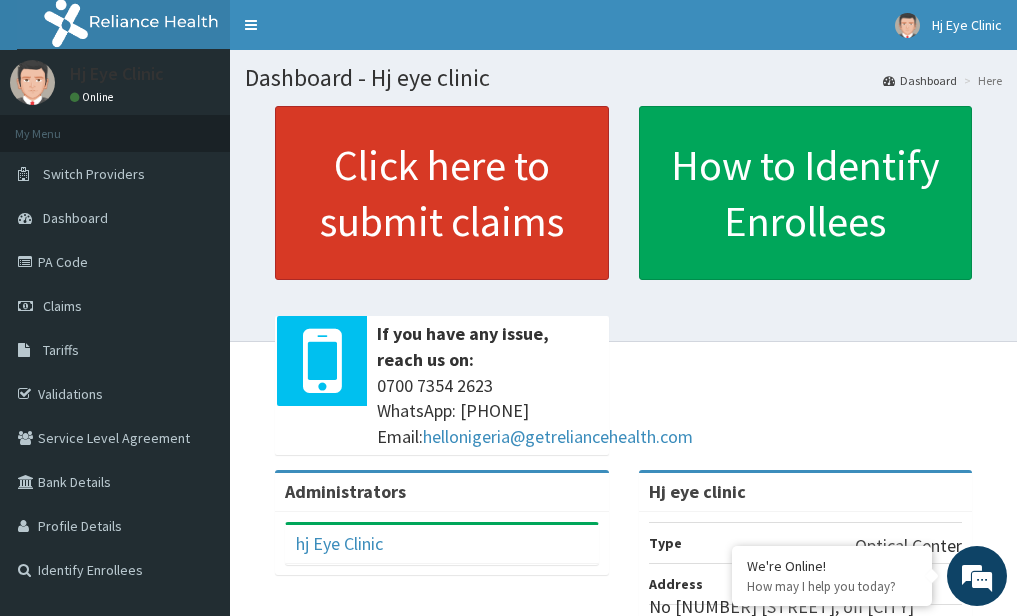 click on "Click here to submit claims" at bounding box center (442, 193) 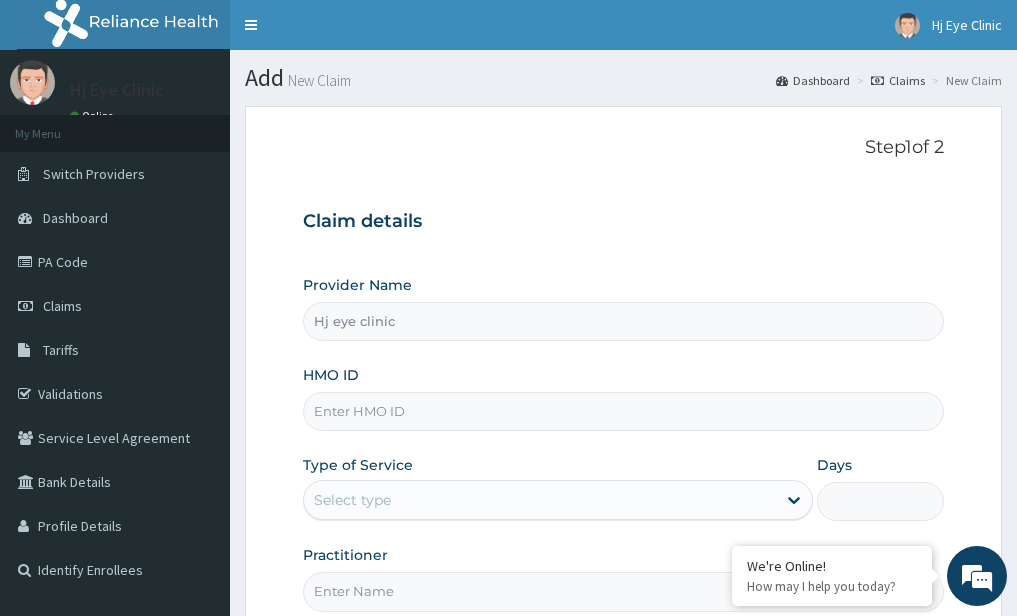 scroll, scrollTop: 0, scrollLeft: 0, axis: both 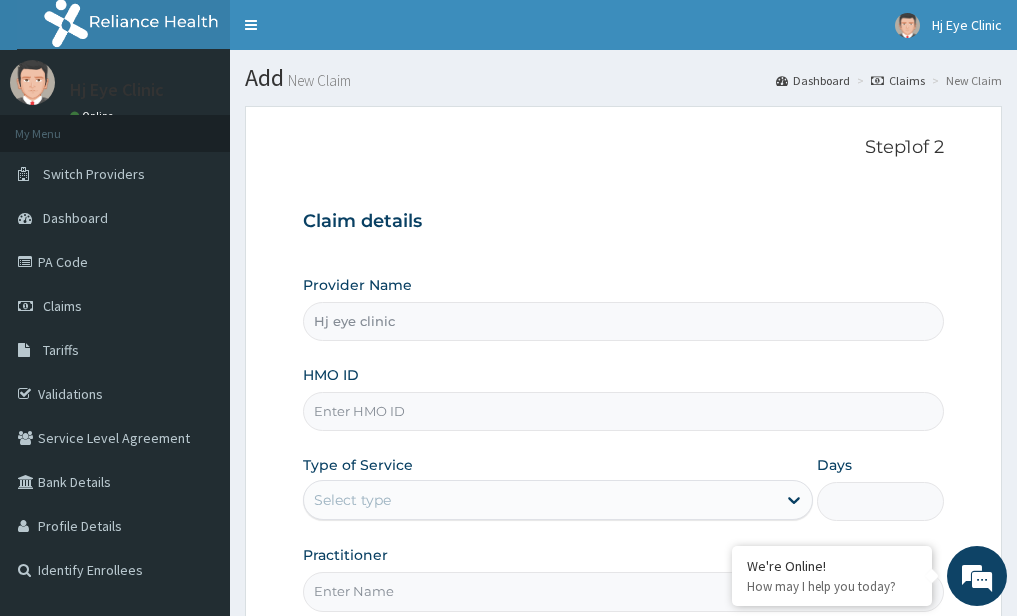 click on "Claims" at bounding box center [898, 80] 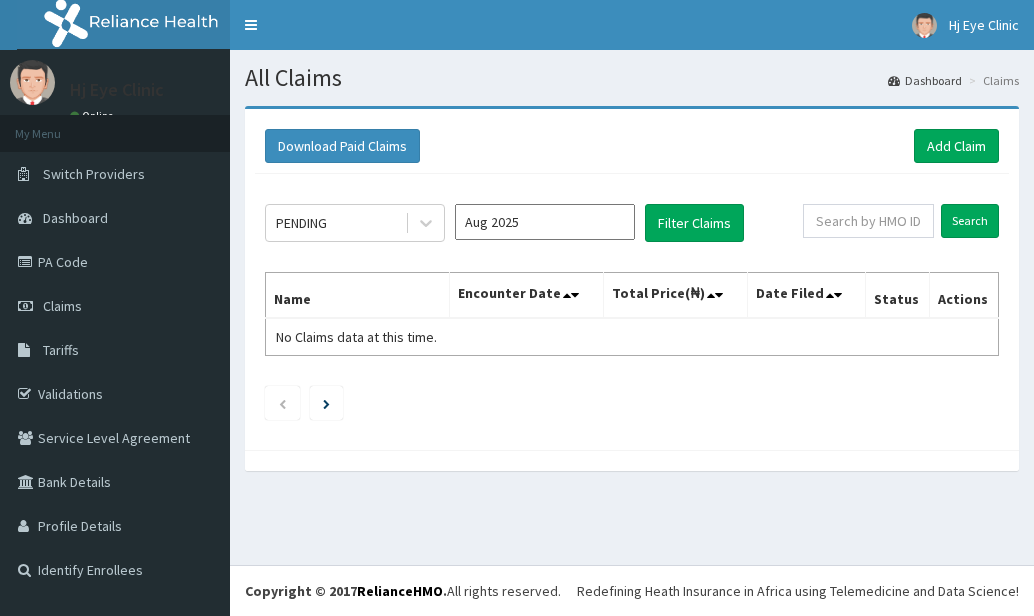 scroll, scrollTop: 0, scrollLeft: 0, axis: both 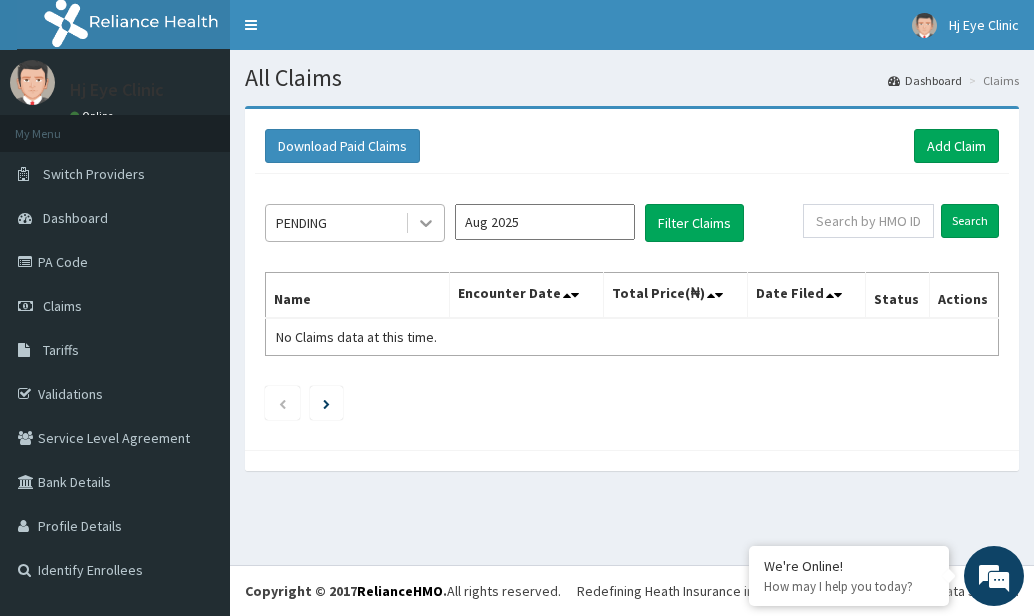 click 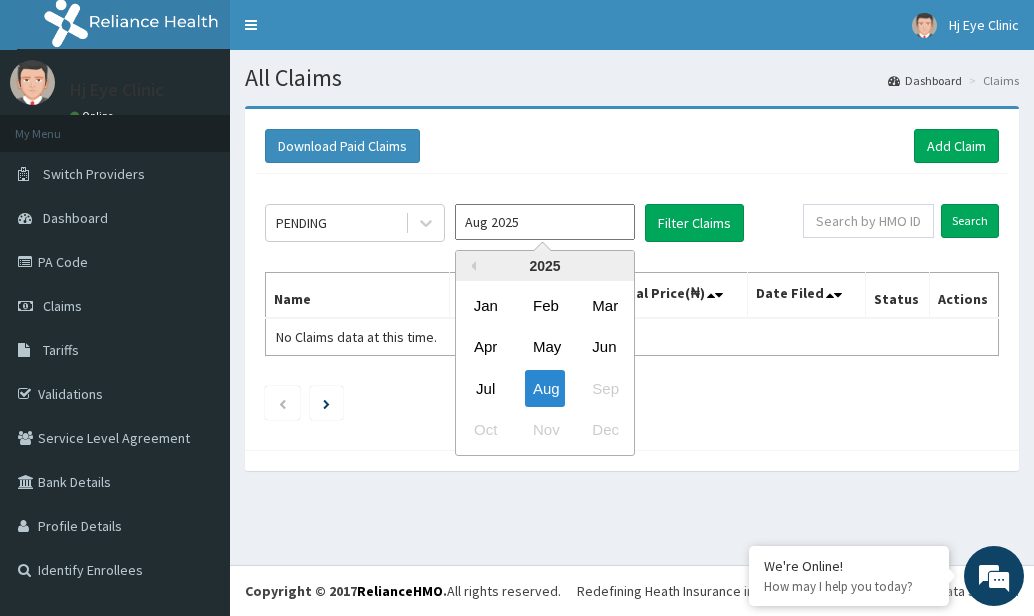 click on "Aug 2025" at bounding box center [545, 222] 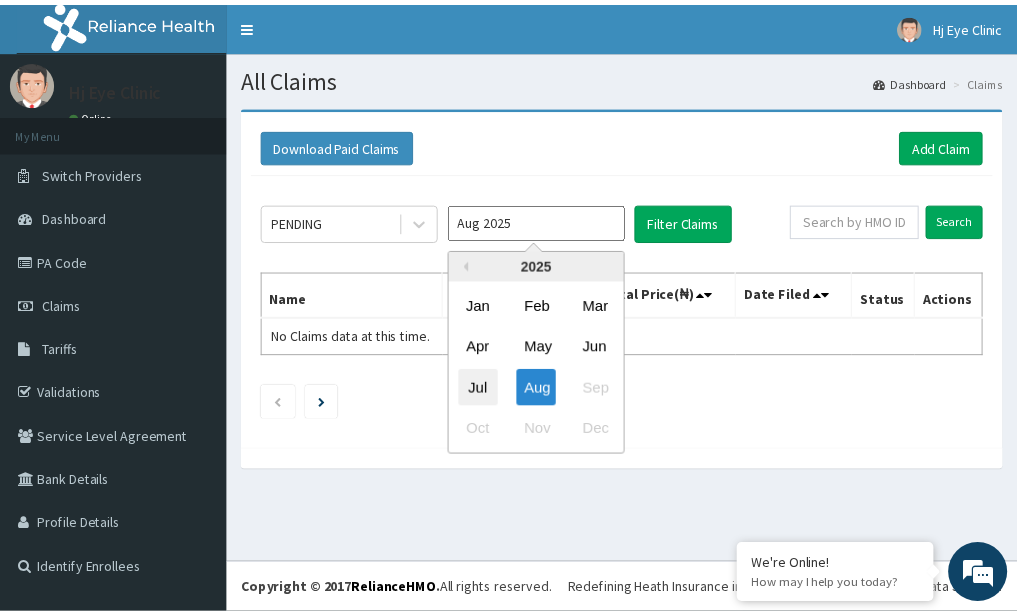 scroll, scrollTop: 0, scrollLeft: 0, axis: both 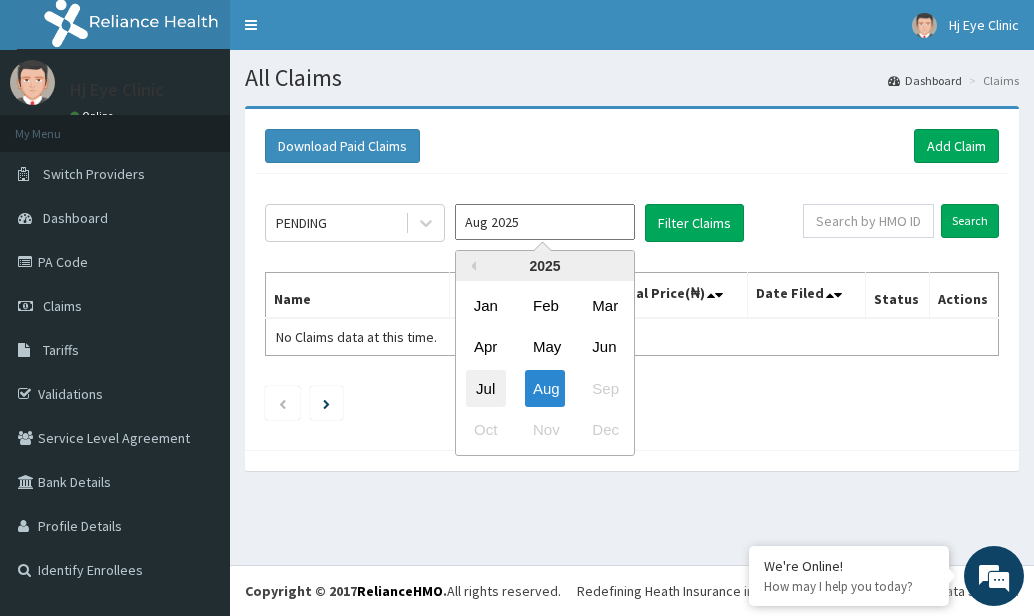 click on "Jul" at bounding box center [486, 388] 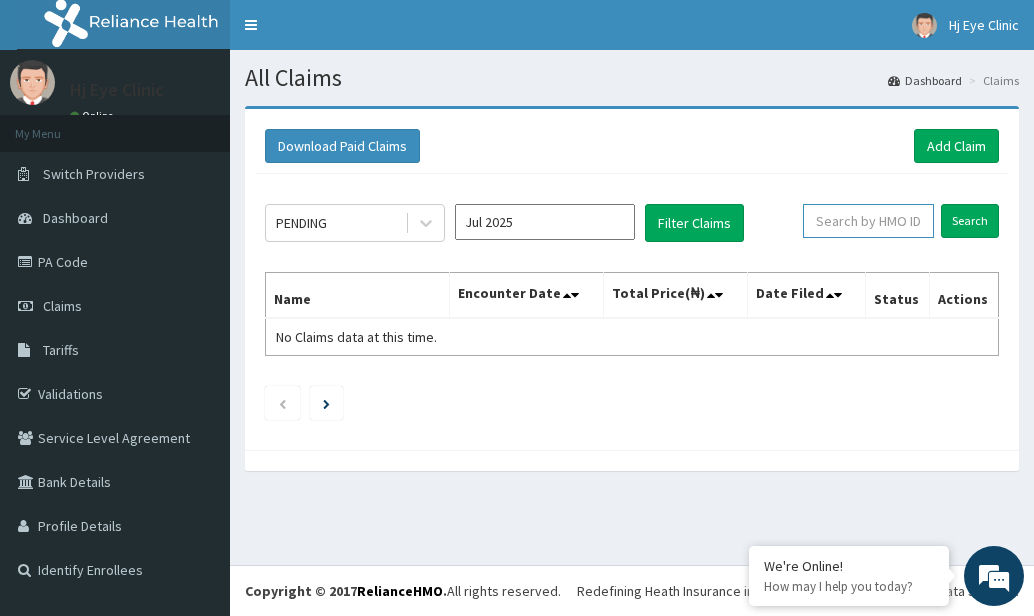 click at bounding box center (868, 221) 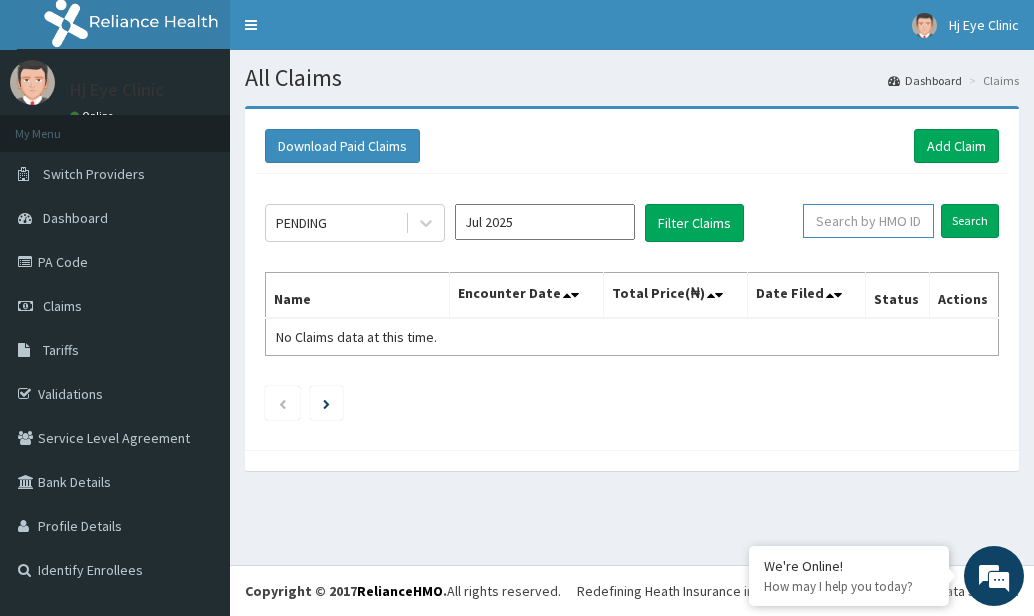 click at bounding box center (868, 221) 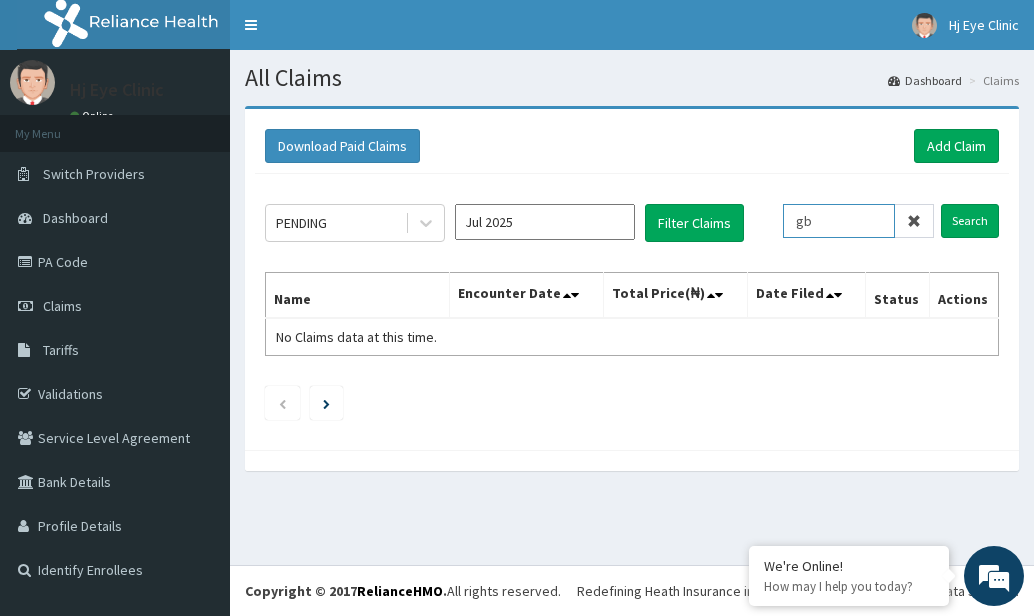 type on "g" 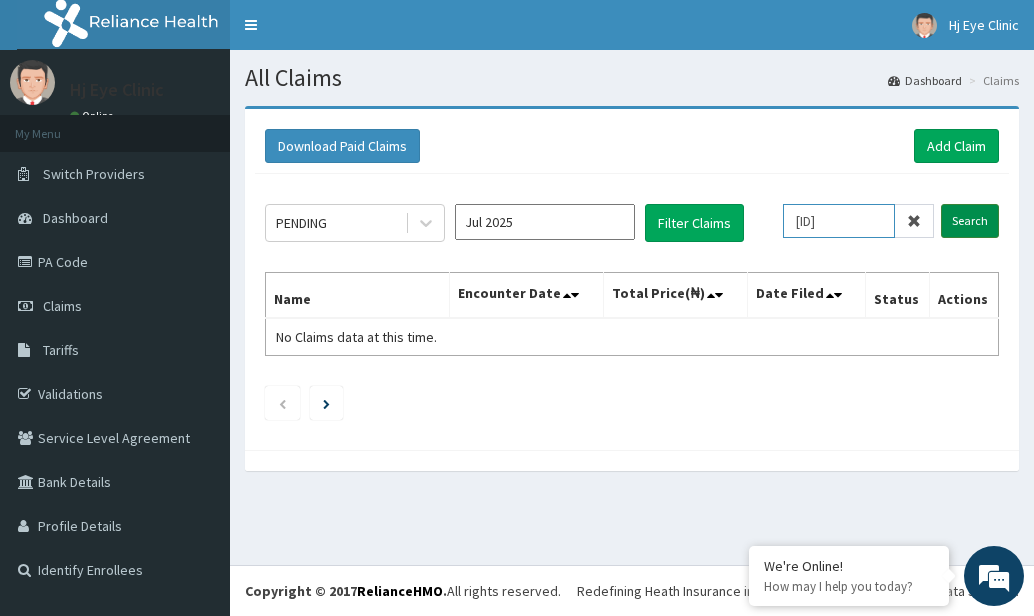 type on "GBI/10043/A" 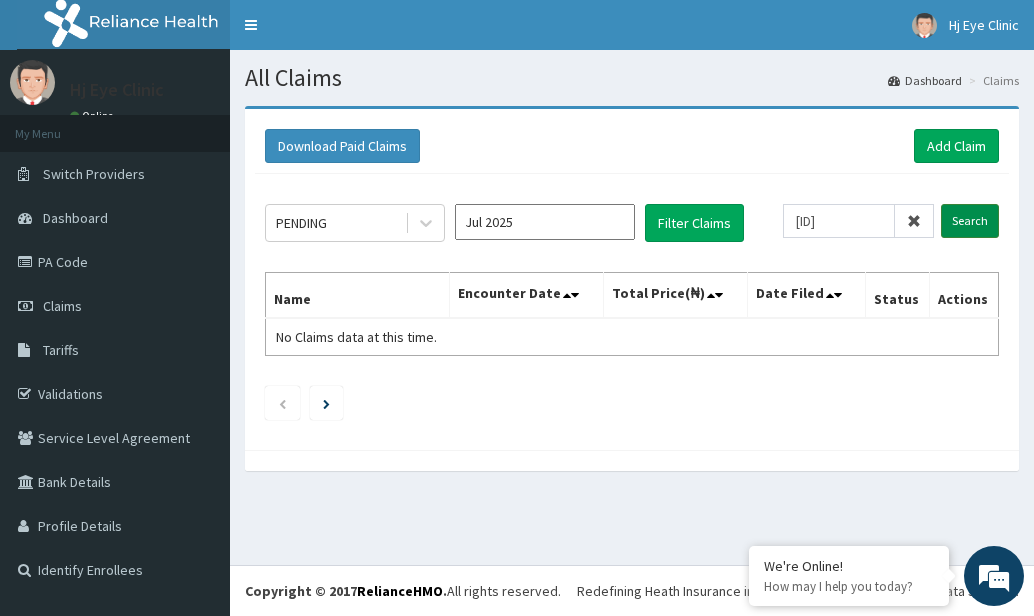 click on "Search" at bounding box center [970, 221] 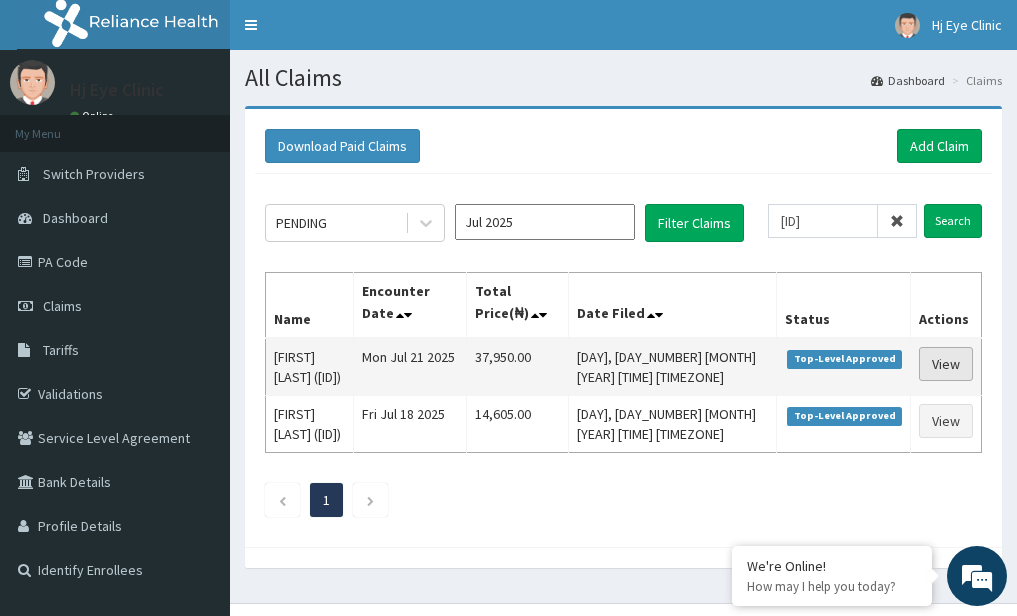 click on "View" at bounding box center [946, 364] 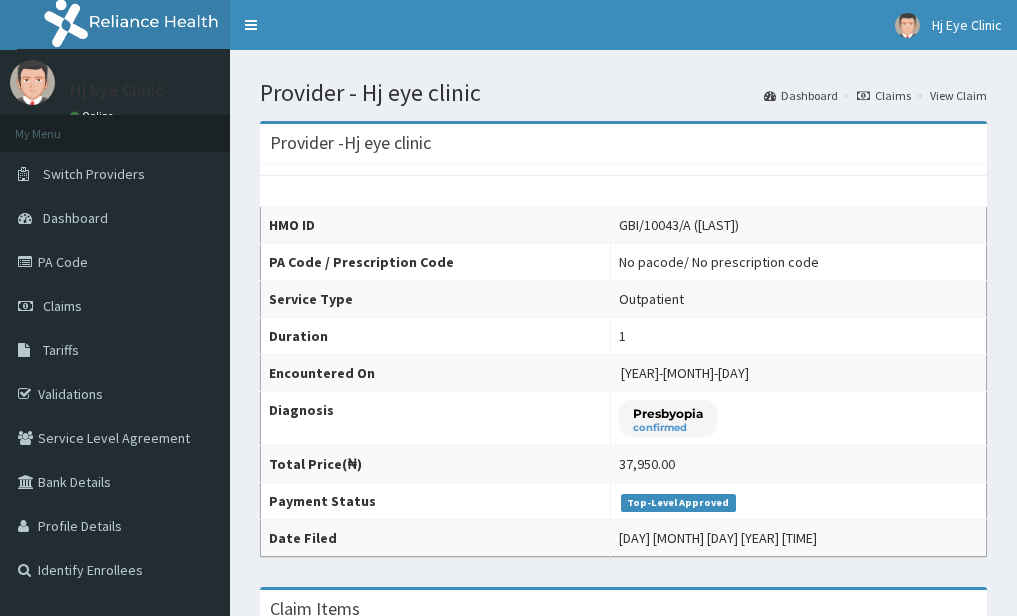scroll, scrollTop: 0, scrollLeft: 0, axis: both 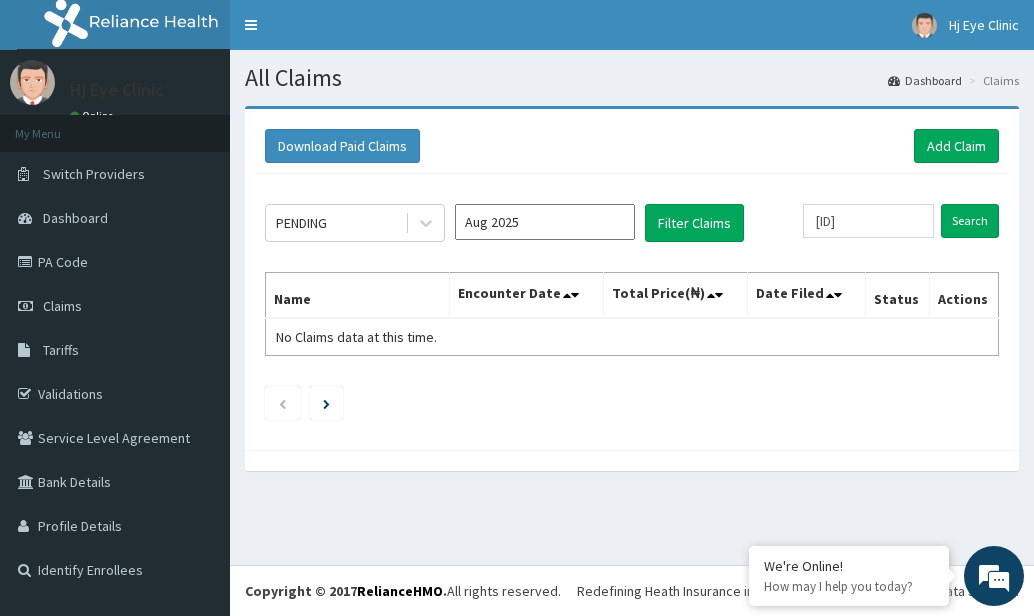 click on "Aug 2025" at bounding box center (545, 222) 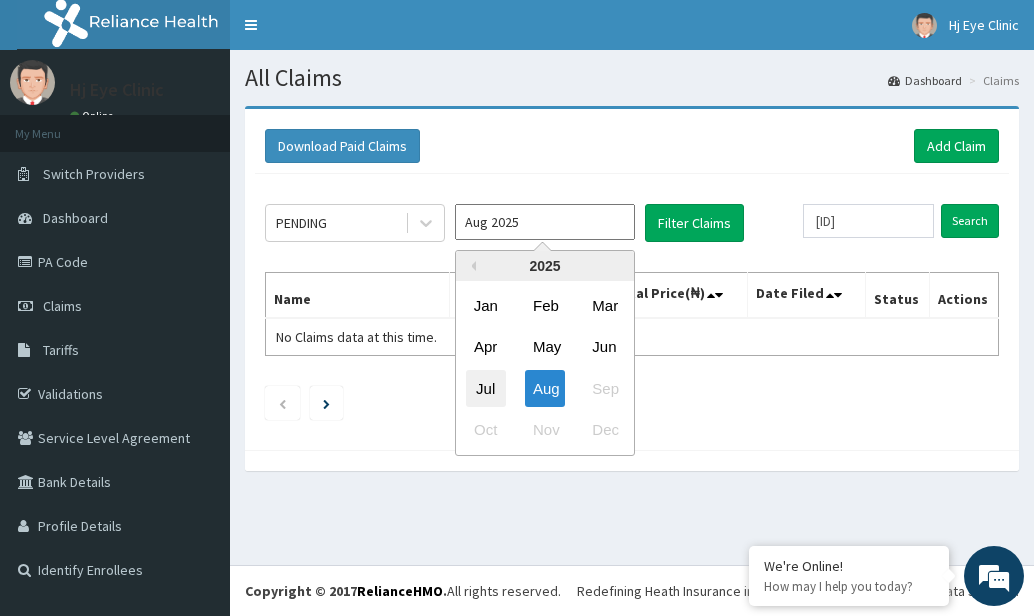 click on "Jul" at bounding box center [486, 388] 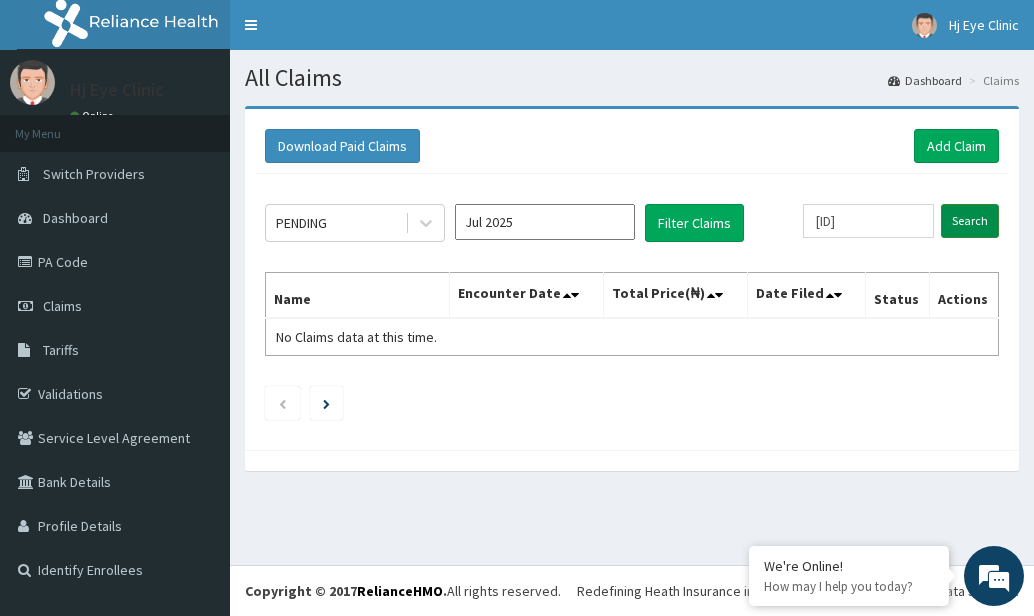 click on "Search" at bounding box center (970, 221) 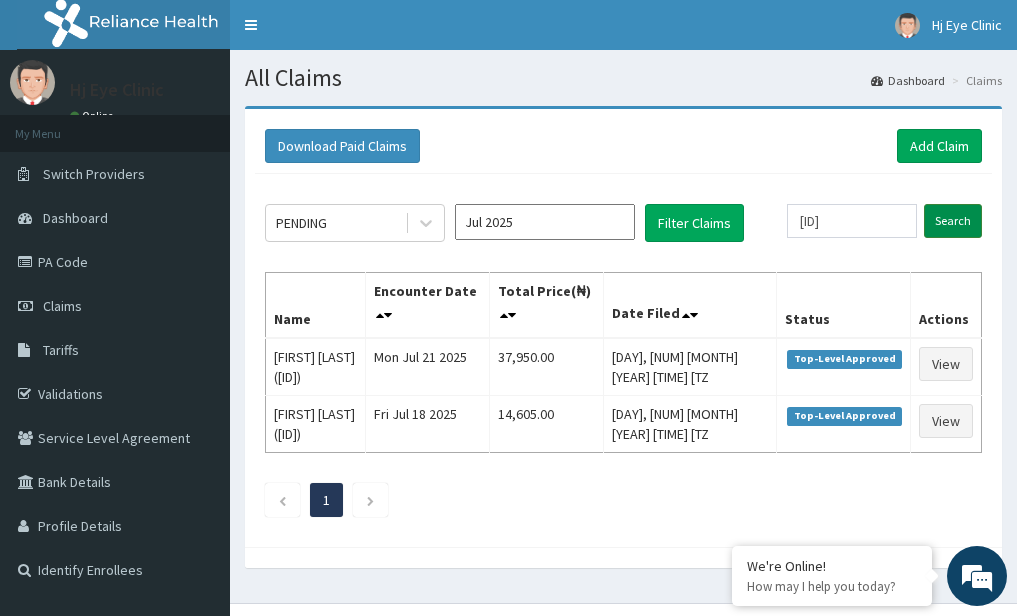 scroll, scrollTop: 0, scrollLeft: 0, axis: both 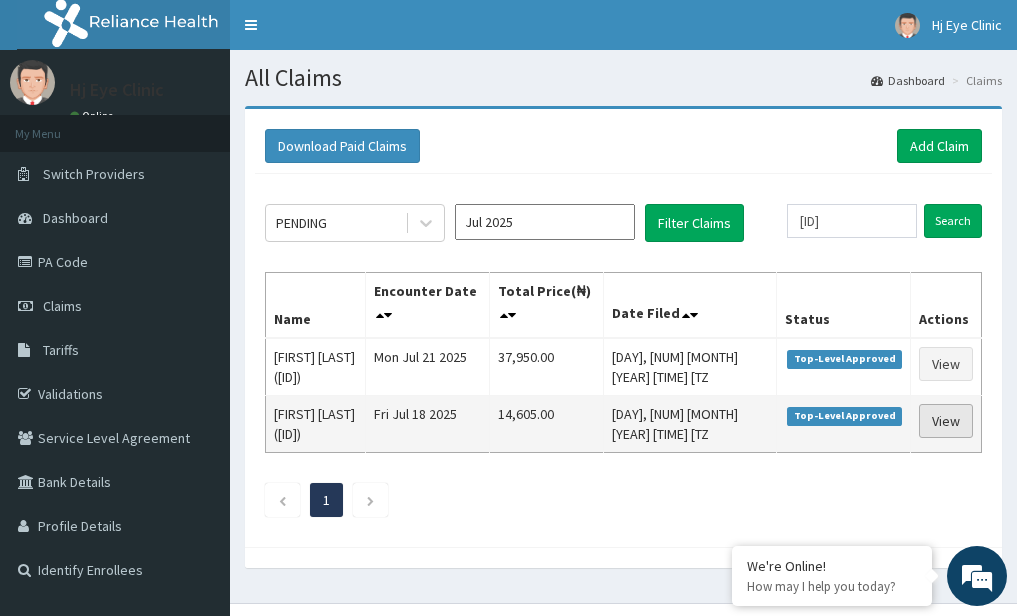 click on "View" at bounding box center [946, 421] 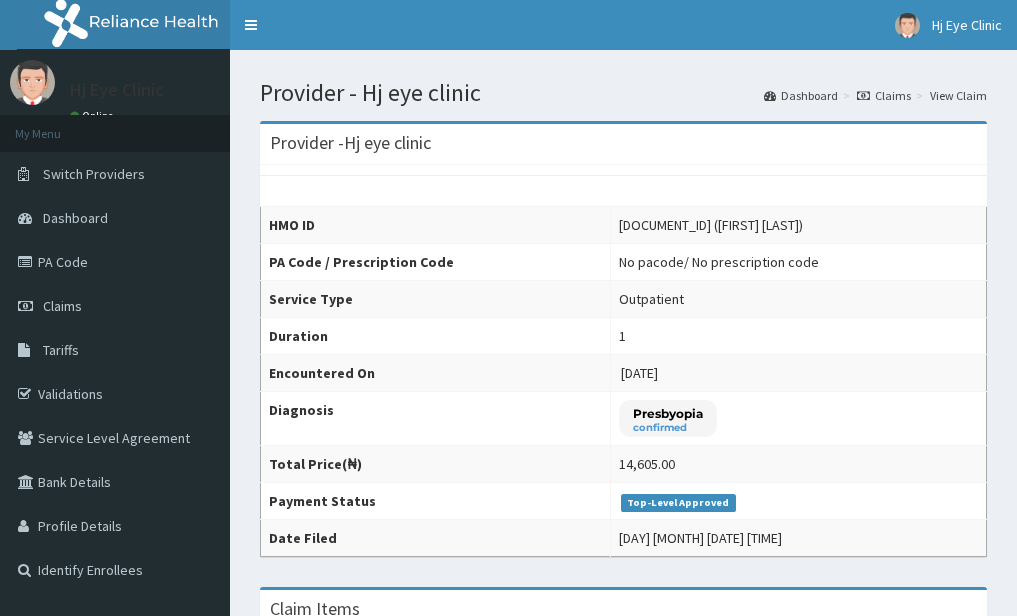 scroll, scrollTop: 0, scrollLeft: 0, axis: both 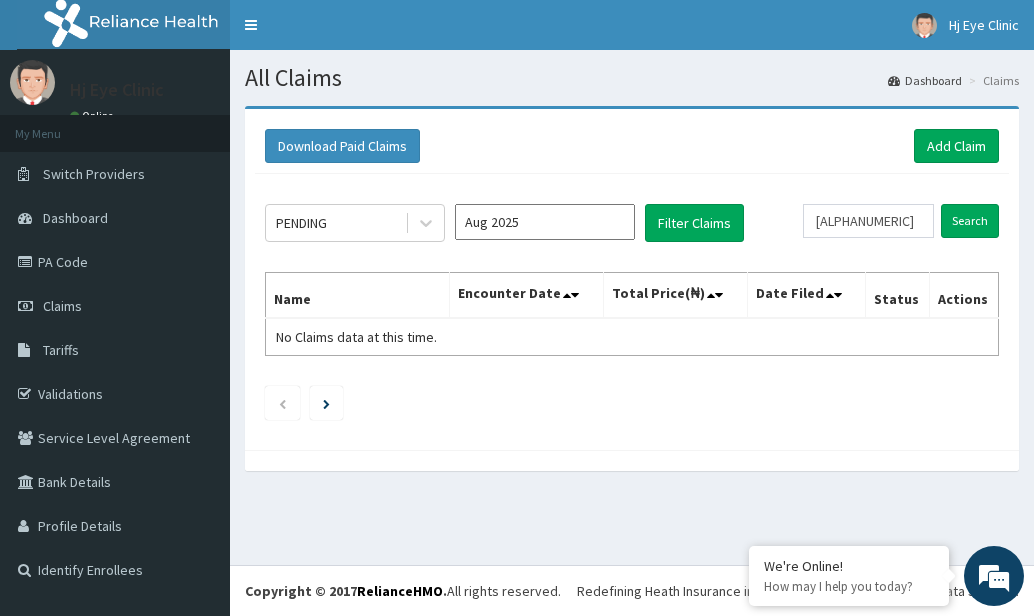 click on "Aug 2025" at bounding box center [545, 222] 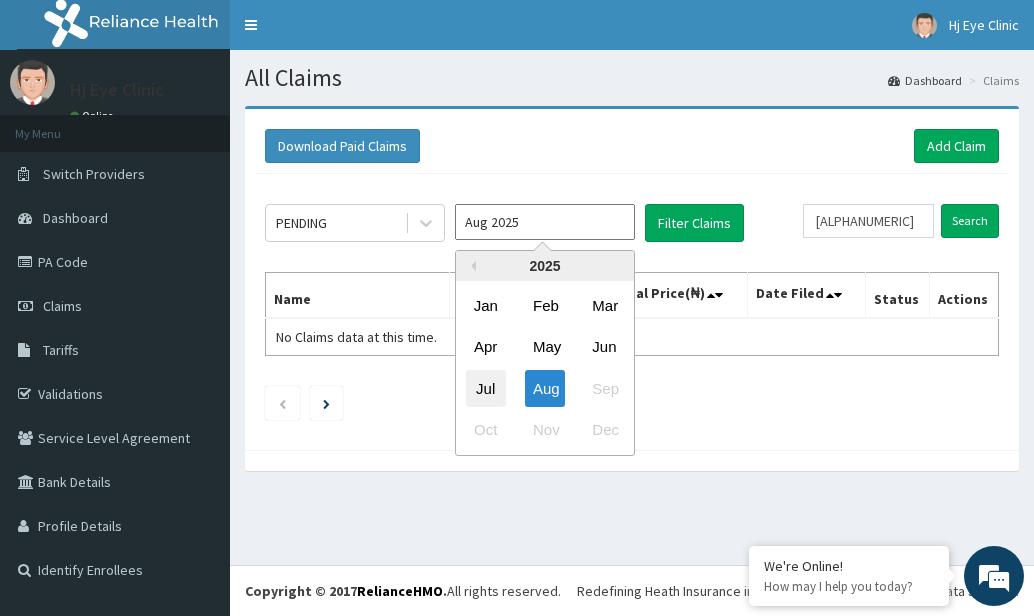 click on "Jul" at bounding box center (486, 388) 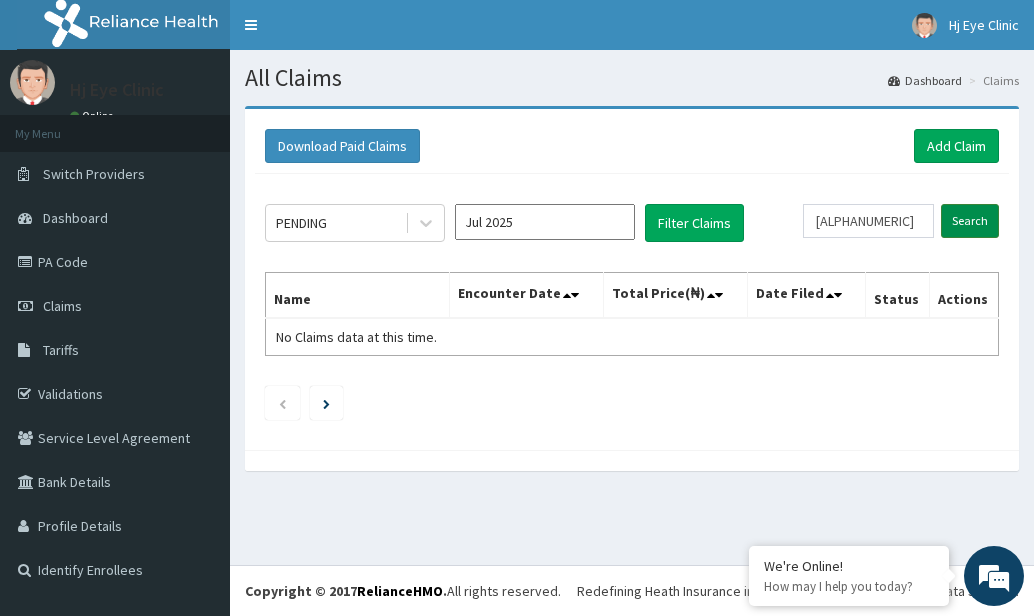 click on "Search" at bounding box center (970, 221) 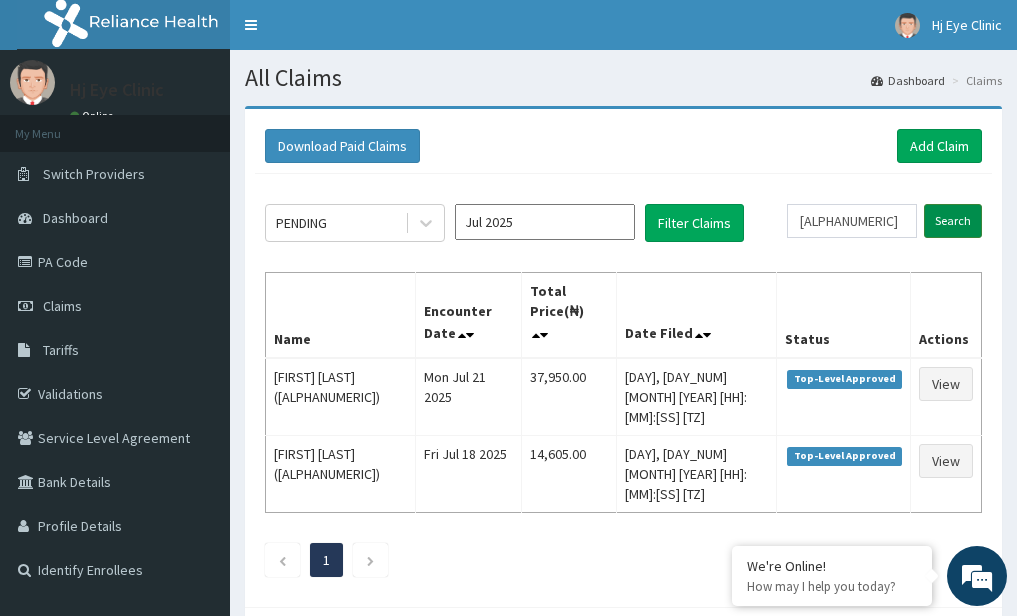scroll, scrollTop: 0, scrollLeft: 0, axis: both 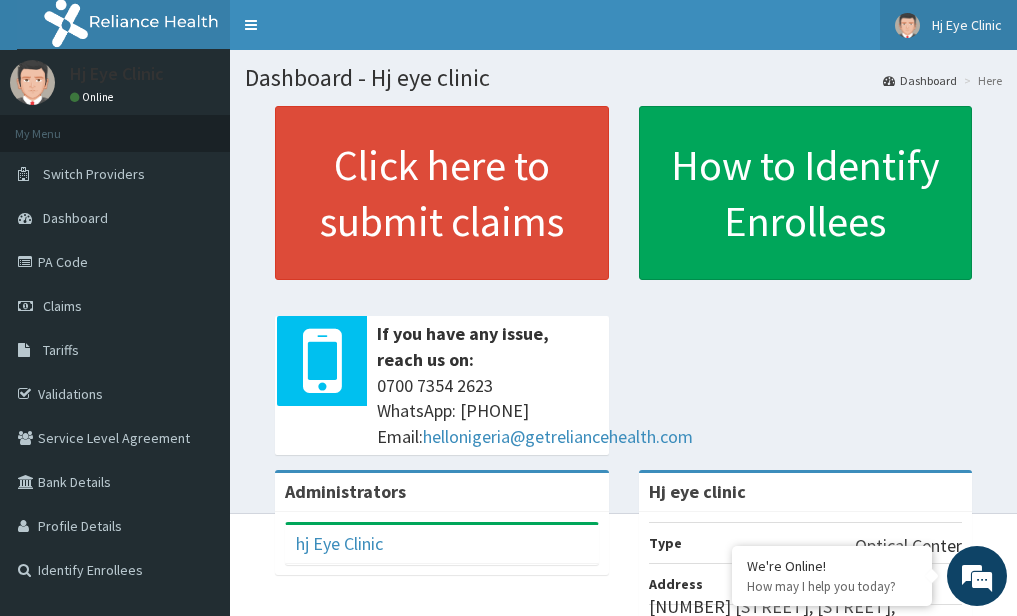 click on "Hj Eye Clinic" at bounding box center [967, 25] 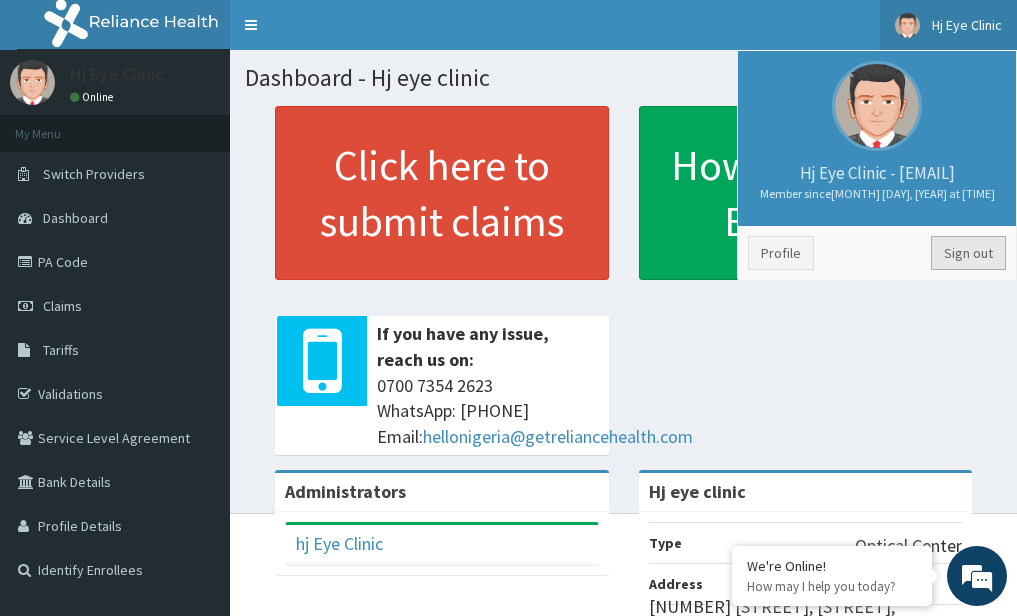 click on "Sign out" at bounding box center (968, 253) 